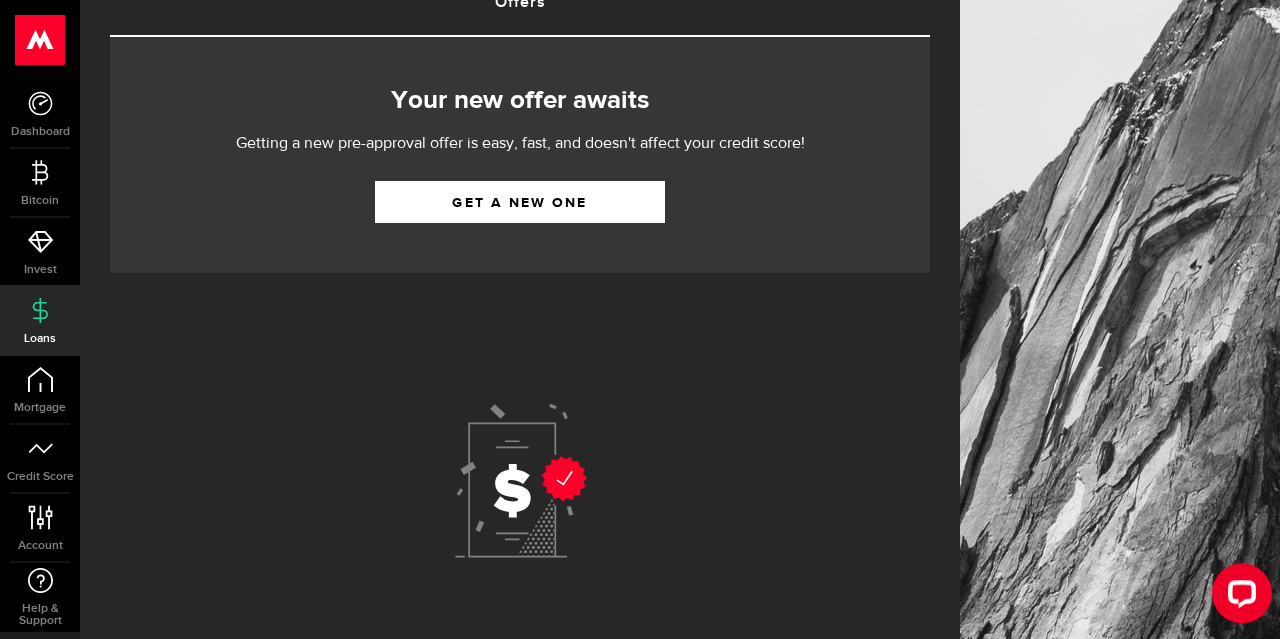 scroll, scrollTop: 156, scrollLeft: 0, axis: vertical 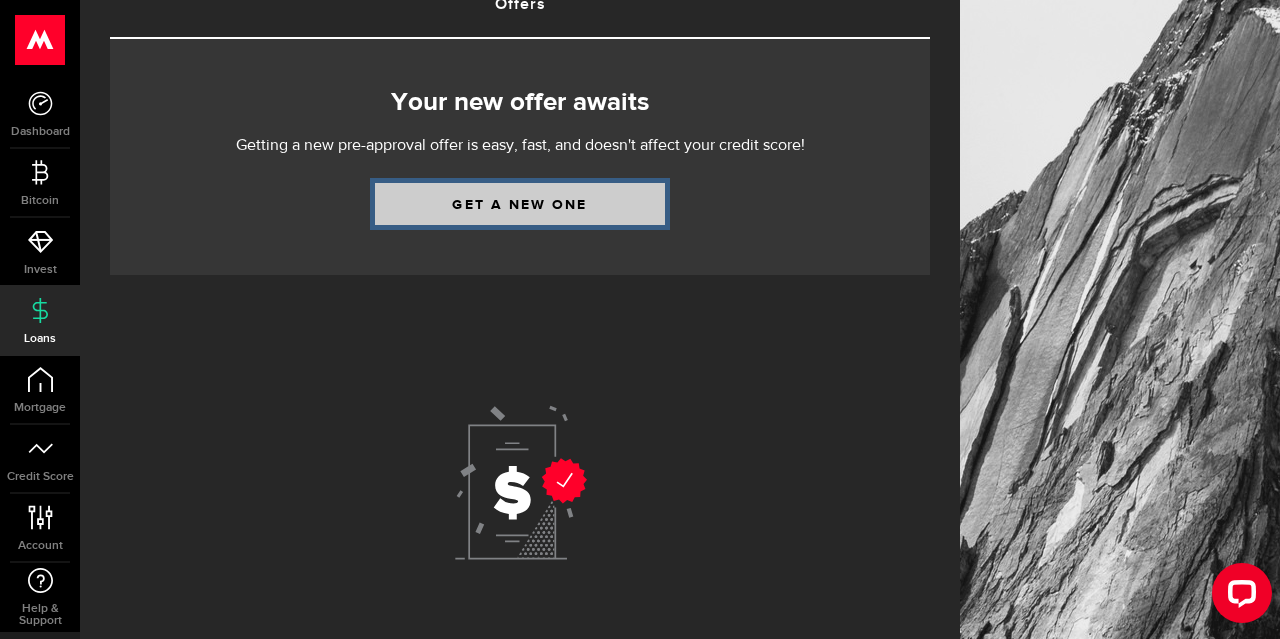 click on "Get a new one" at bounding box center [520, 204] 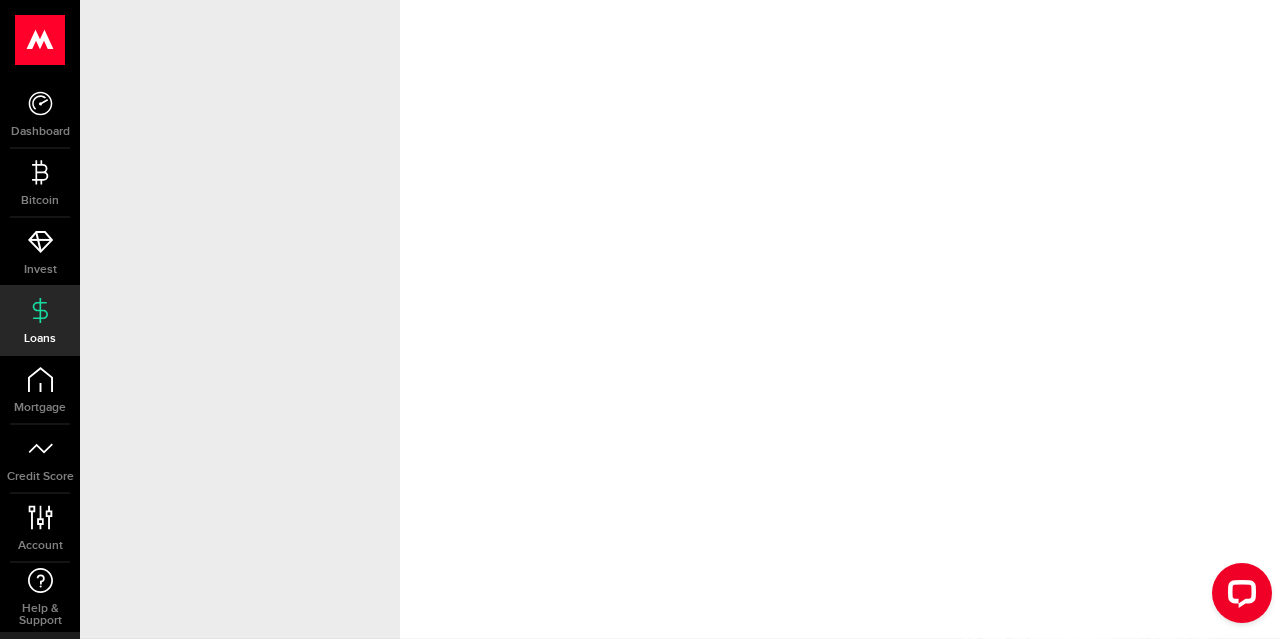 scroll, scrollTop: 0, scrollLeft: 0, axis: both 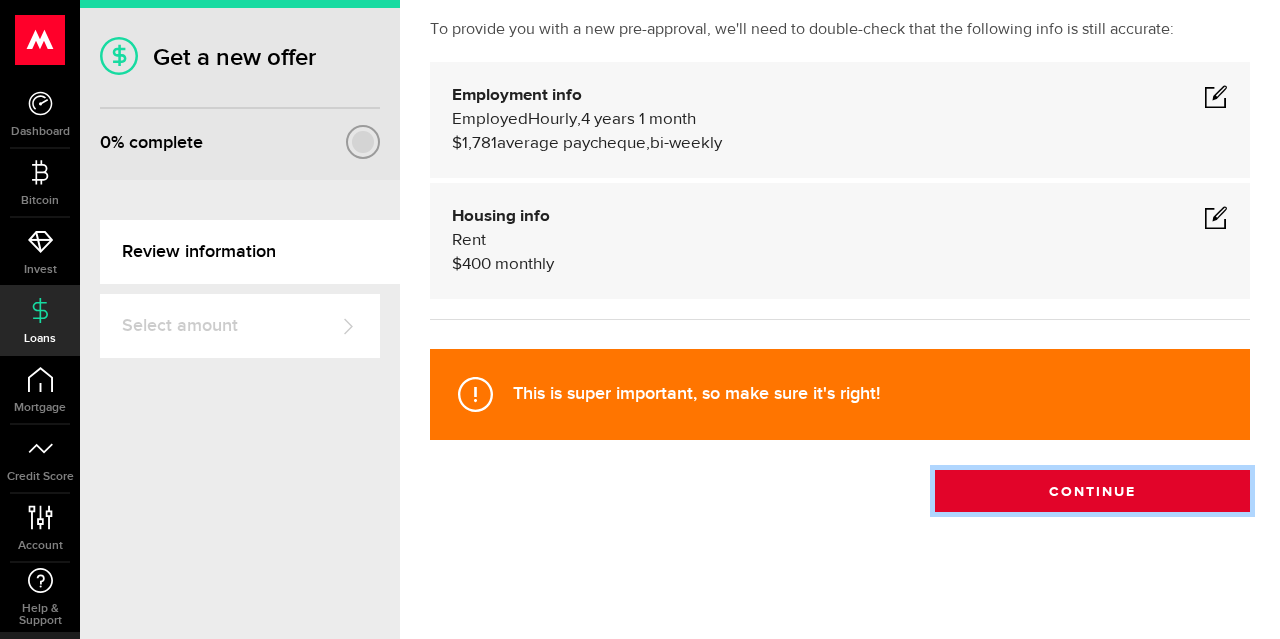 click on "Continue" at bounding box center [1092, 491] 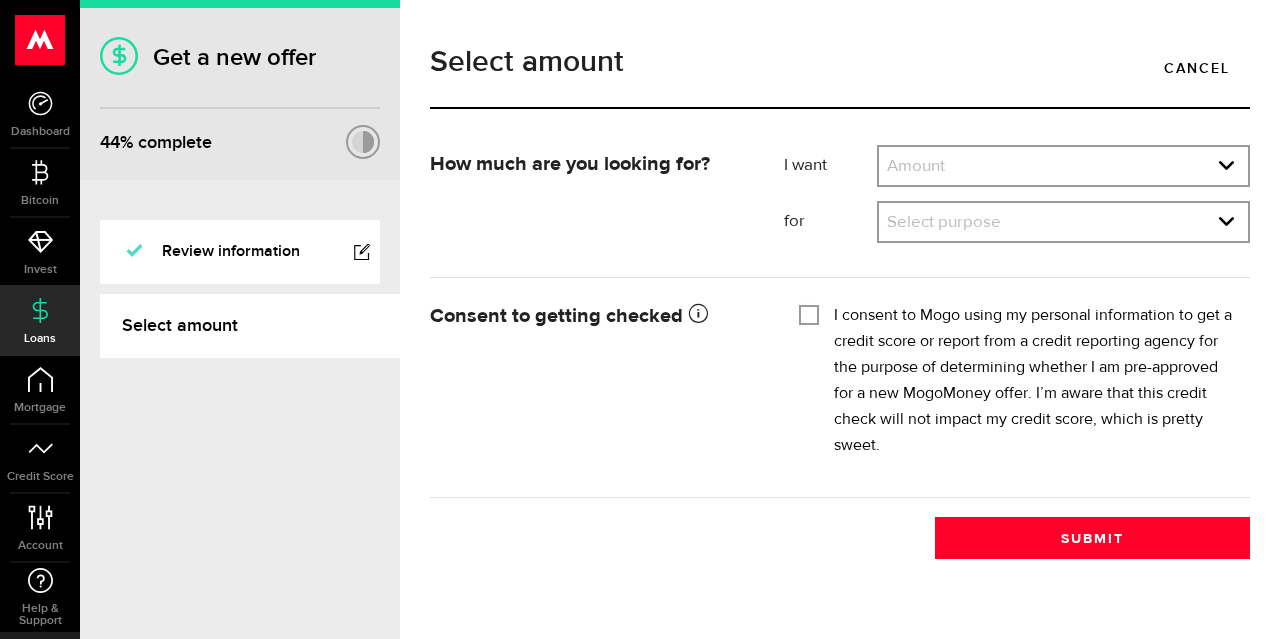 click on "I want Amount How much credit would you like? Amount Amount $500 $1000 $2000 $3000 $4000 $5000 $6000 $7000 $8000 $9000 $10000 $11000 $12000 $13000 $14000 $15000 $16000 $17000 $18000 $19000 $20000 $21000 $22000 $23000 $24000 $25000 $26000 $27000 $28000 $29000 $30000 $31000 $32000 $33000 $34000 $35000 Amount $500 $1000 $2000 $3000 $4000 $5000 $6000 $7000 $8000 $9000 $10000 $11000 $12000 $13000 $14000 $15000 $16000 $17000 $18000 $19000 $20000 $21000 $22000 $23000 $24000 $25000 $26000 $27000 $28000 $29000 $30000 $31000 $32000 $33000 $34000 $35000 for Select purpose What would you be using it for? Select purpose Select purpose Credit Card Refinancing/Pay Off Credit Cards Debt Consolidation Home Improvements/Moving Expenses Car Financing/Loan Small Business Expense Vacation/Travel Tuition/Student Loans Emergency Loan Medical/Dental Expenses Household Expenses Other Purpose Select purpose Credit Card Refinancing/Pay Off Credit Cards Debt Consolidation Home Improvements/Moving Expenses Car Financing/Loan" at bounding box center (1017, 194) 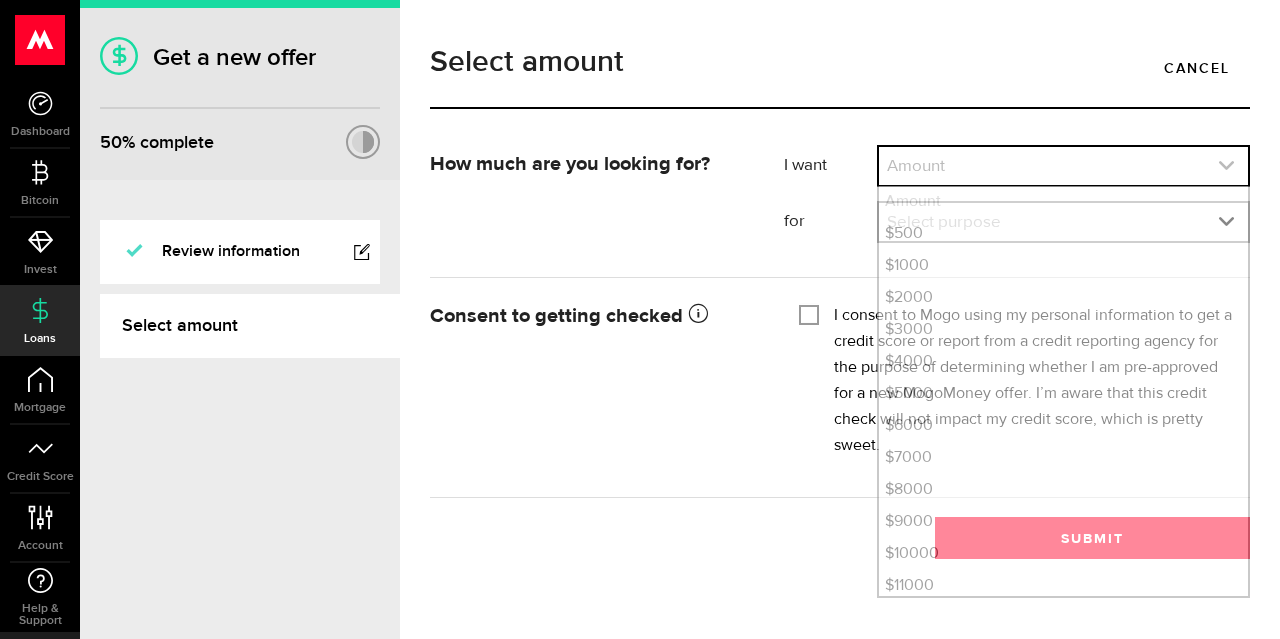 click at bounding box center (1063, 166) 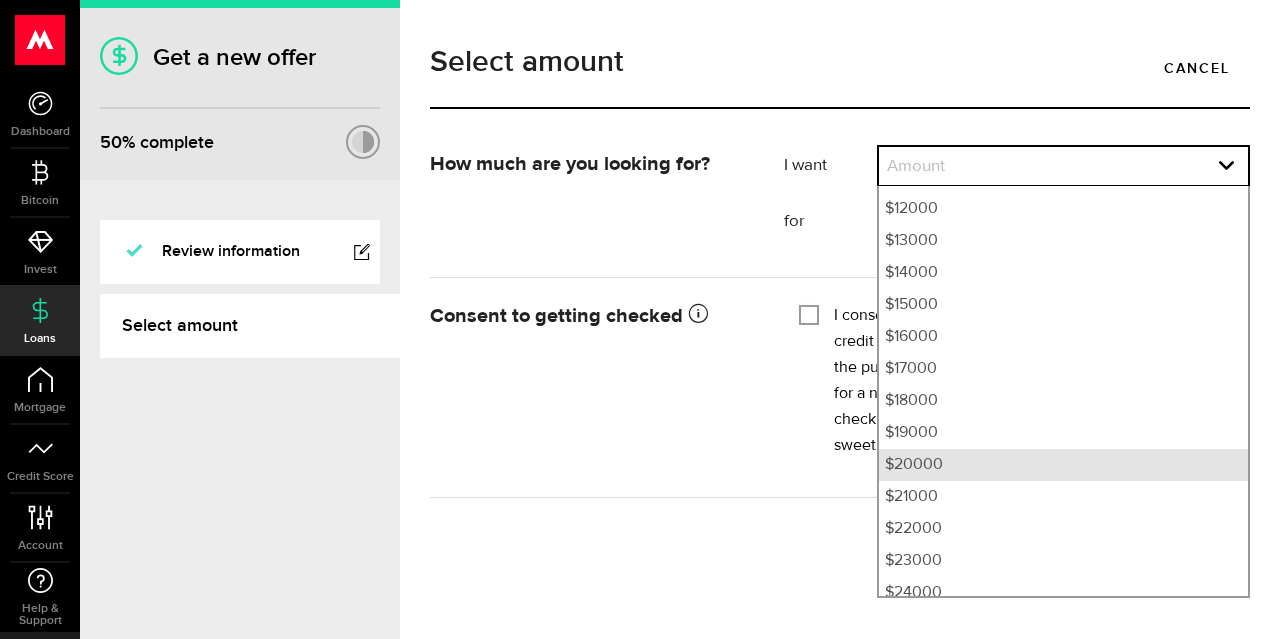 scroll, scrollTop: 414, scrollLeft: 0, axis: vertical 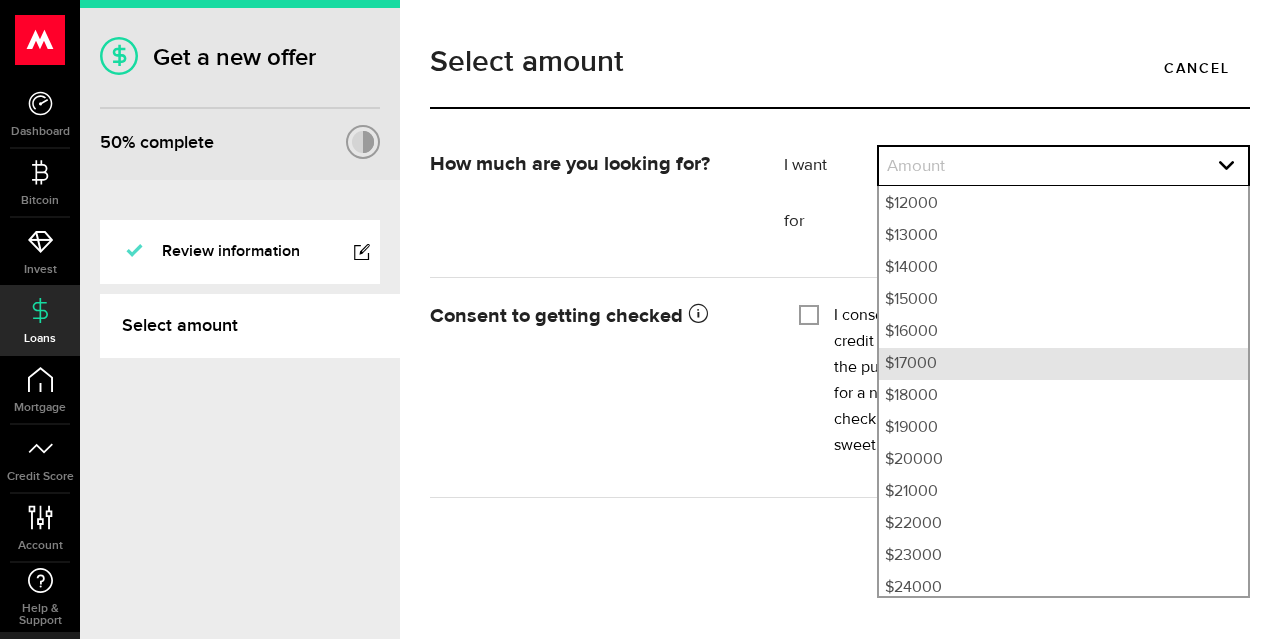 click on "$17000" at bounding box center [1063, 364] 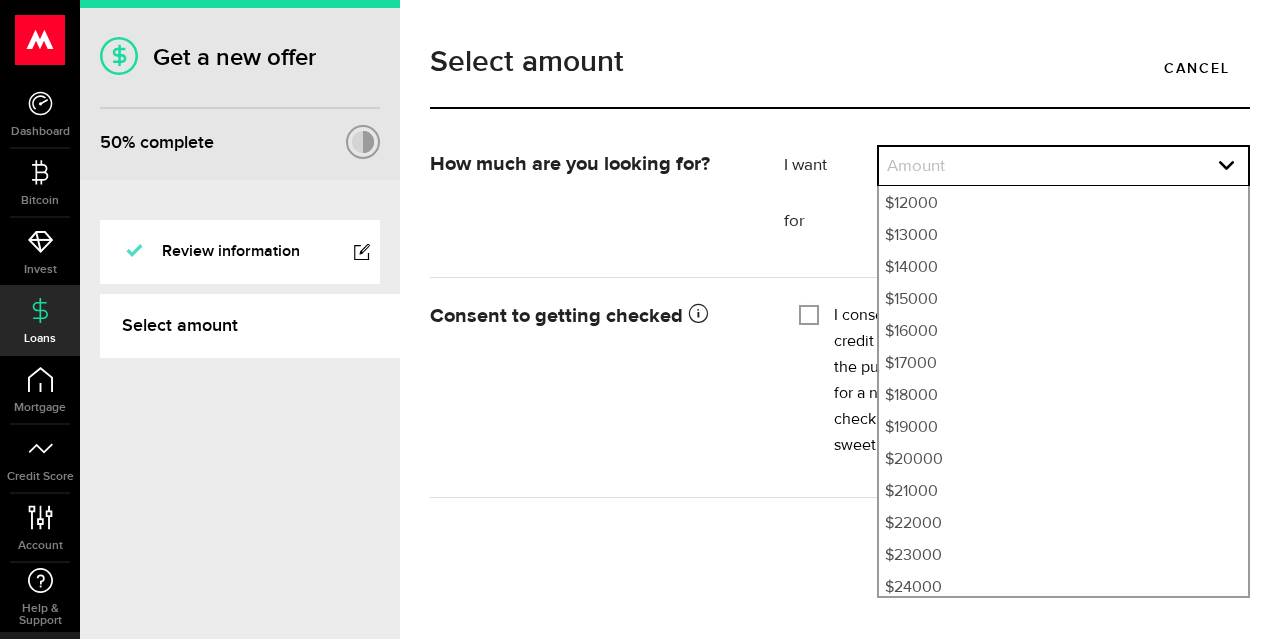 select on "17000" 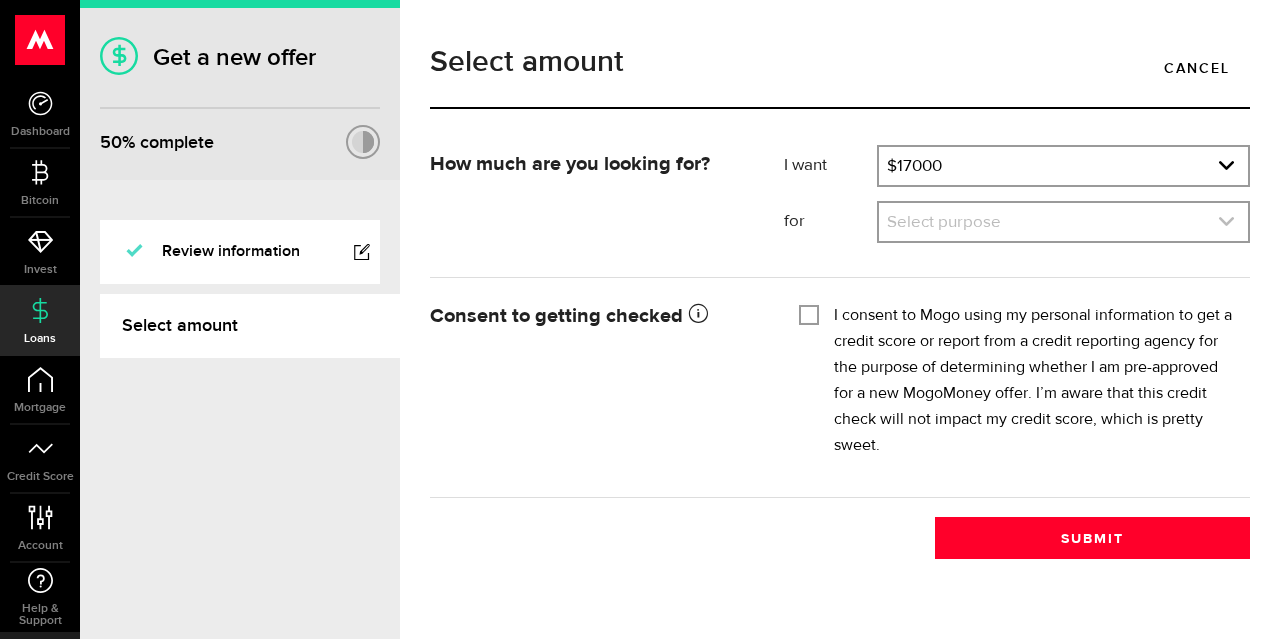 click at bounding box center (1063, 222) 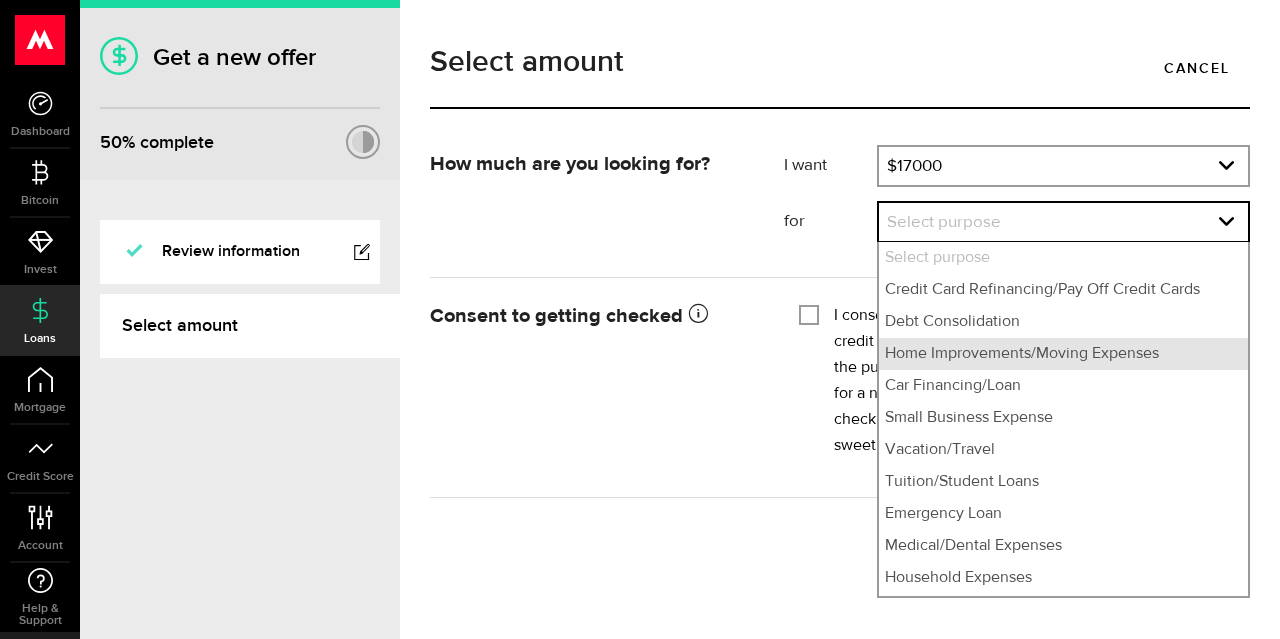 click on "Home Improvements/Moving Expenses" at bounding box center [1063, 354] 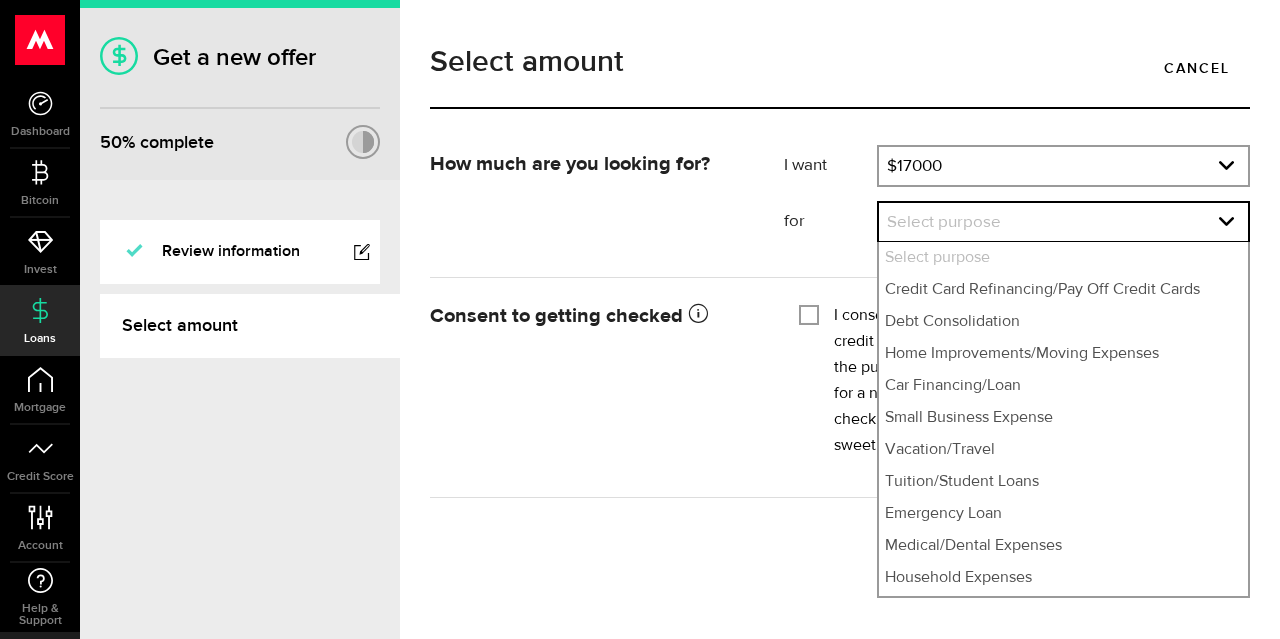 select on "Home Improvements/Moving Expenses" 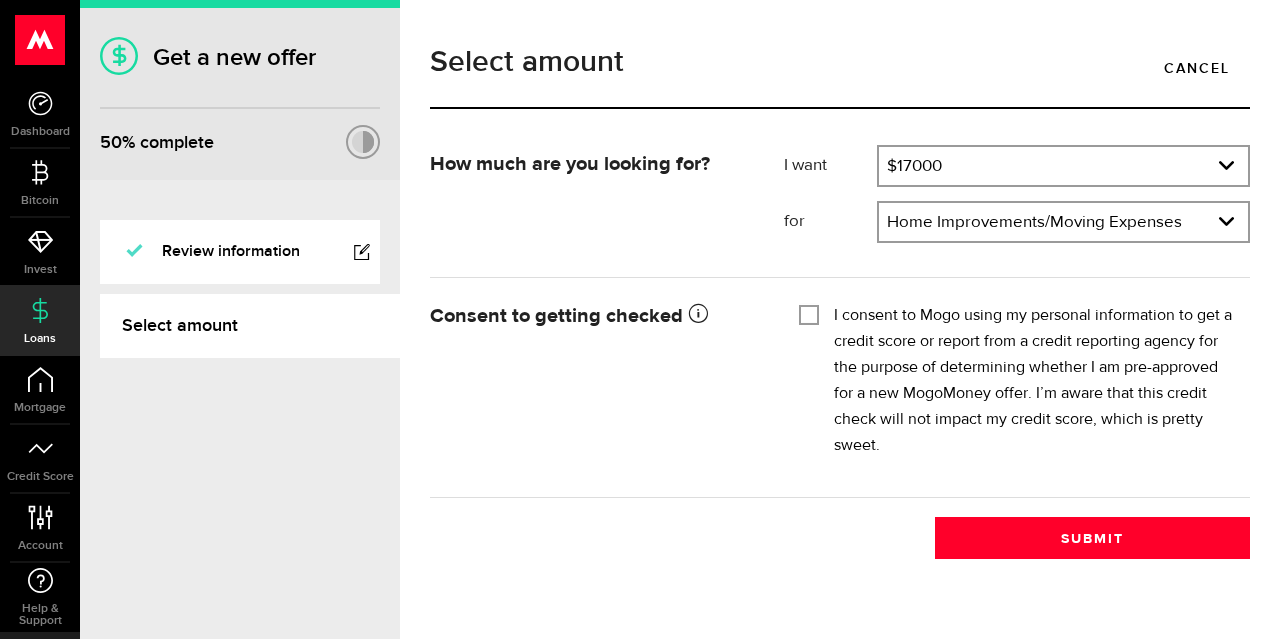 click on "I consent to Mogo using my personal information to get a credit score or report from a credit reporting agency for the purpose of determining whether I am pre-approved for a new MogoMoney offer. I’m aware that this credit check will not impact my credit score, which is pretty sweet." at bounding box center [809, 313] 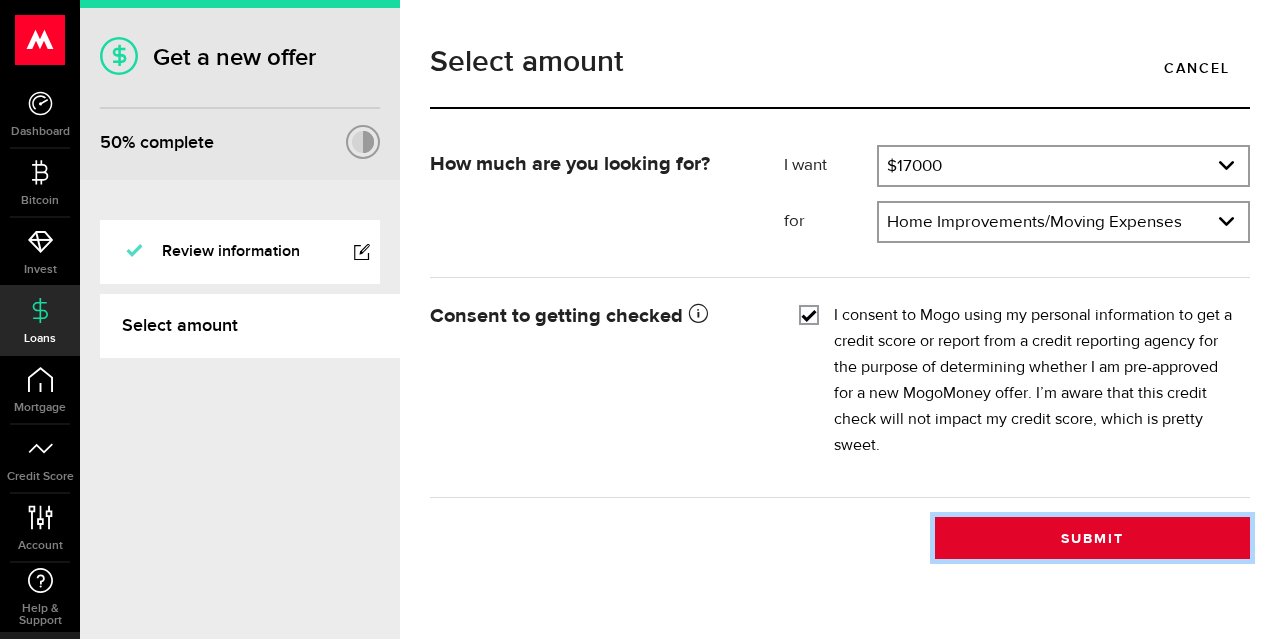 click on "Submit" at bounding box center [1092, 538] 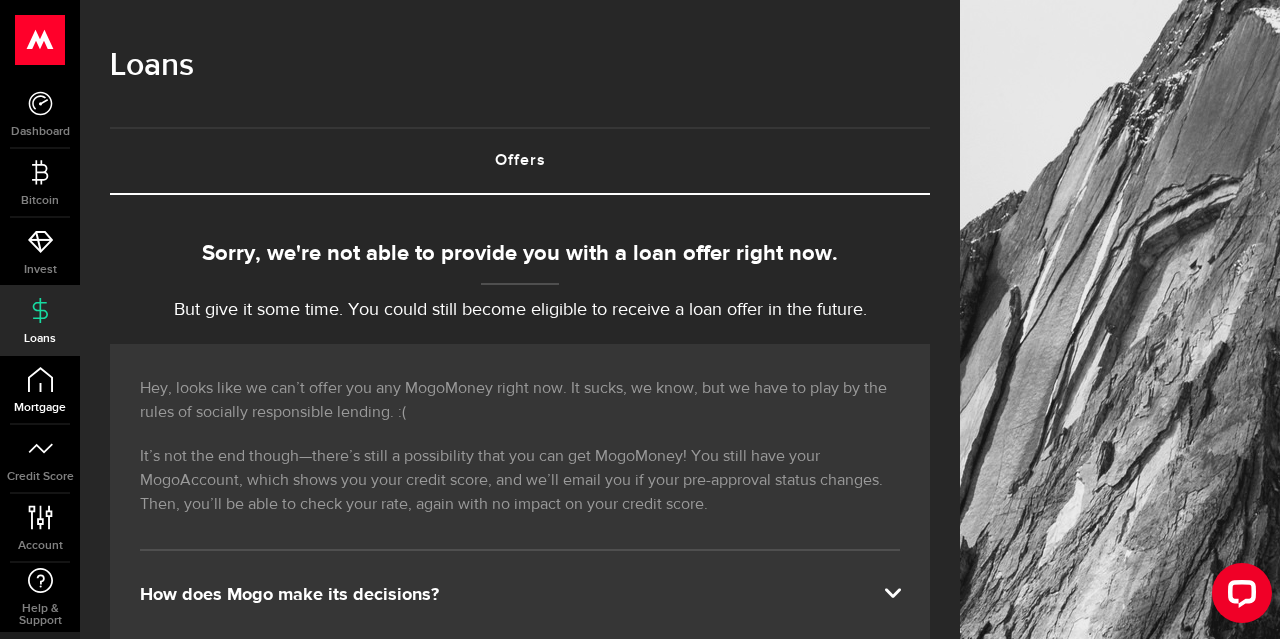 click on "Mortgage" at bounding box center (40, 390) 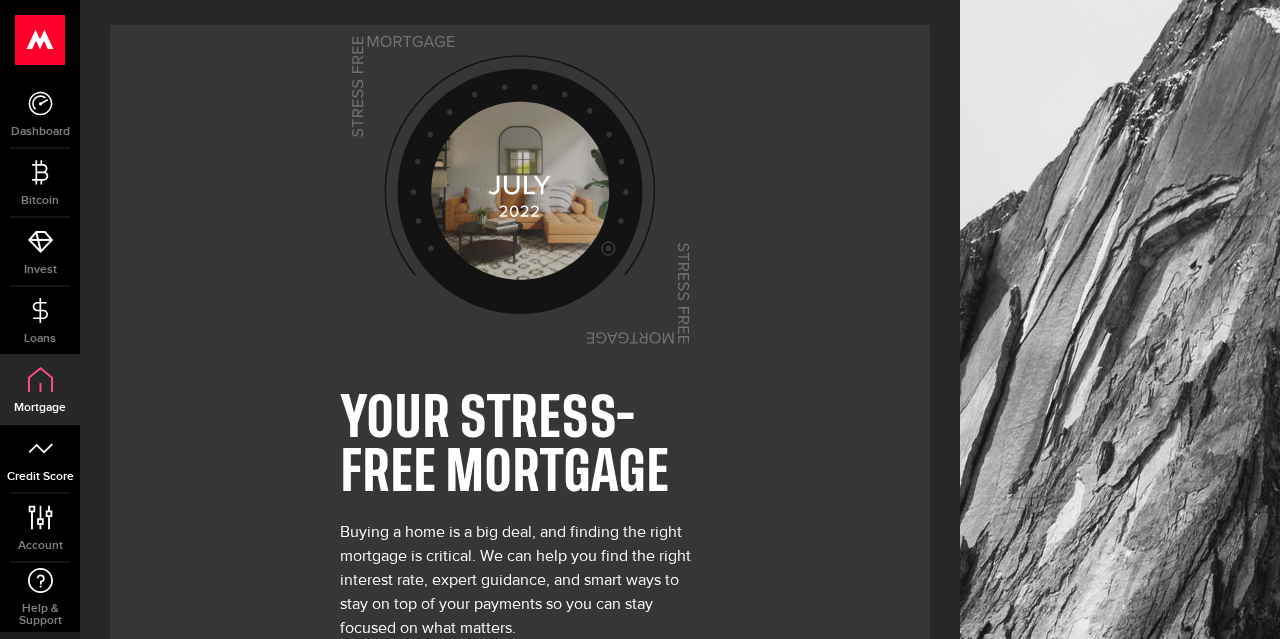 click on "Credit Score" at bounding box center (40, 459) 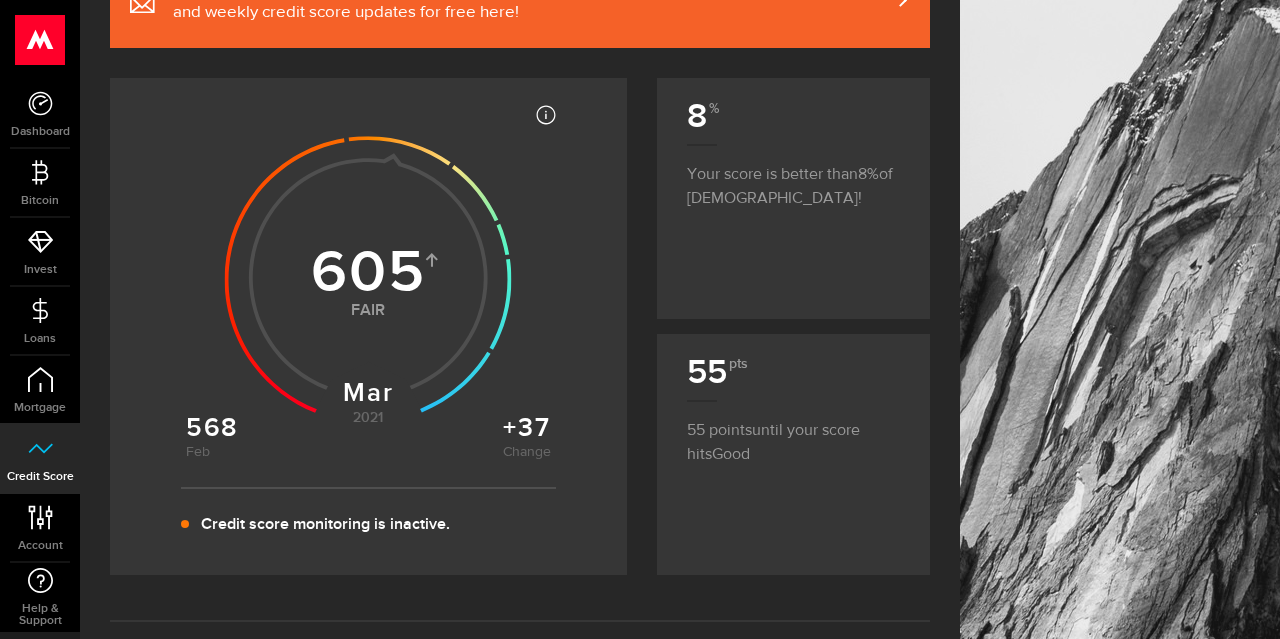 scroll, scrollTop: 245, scrollLeft: 0, axis: vertical 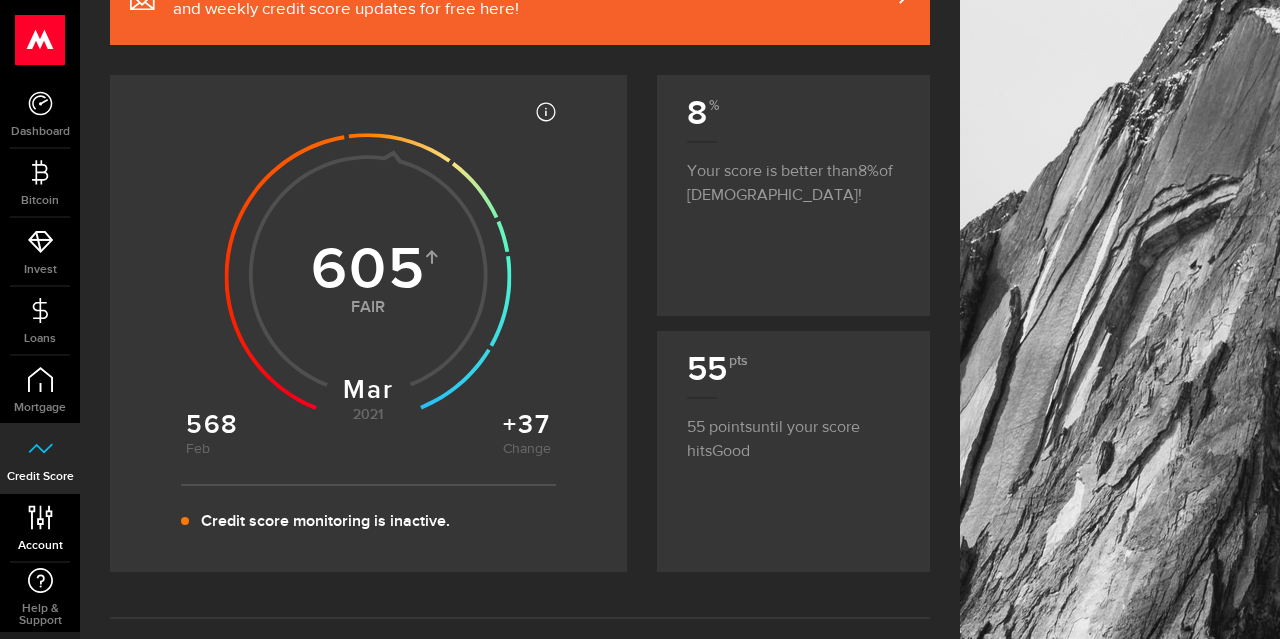 click 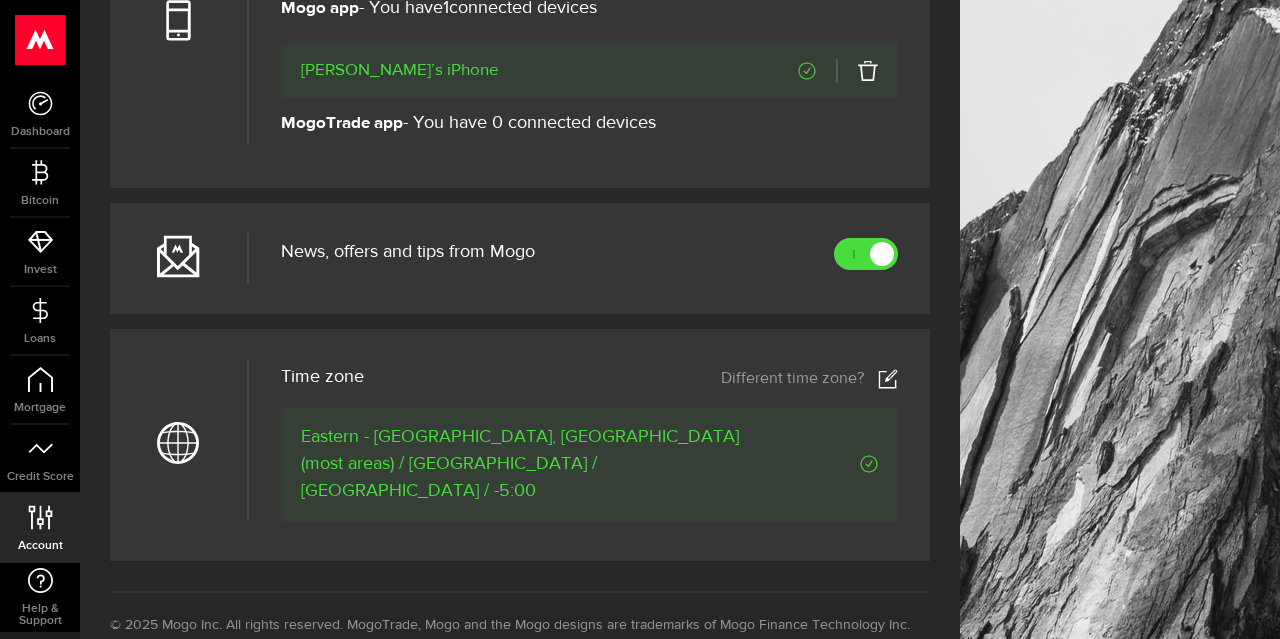 scroll, scrollTop: 912, scrollLeft: 0, axis: vertical 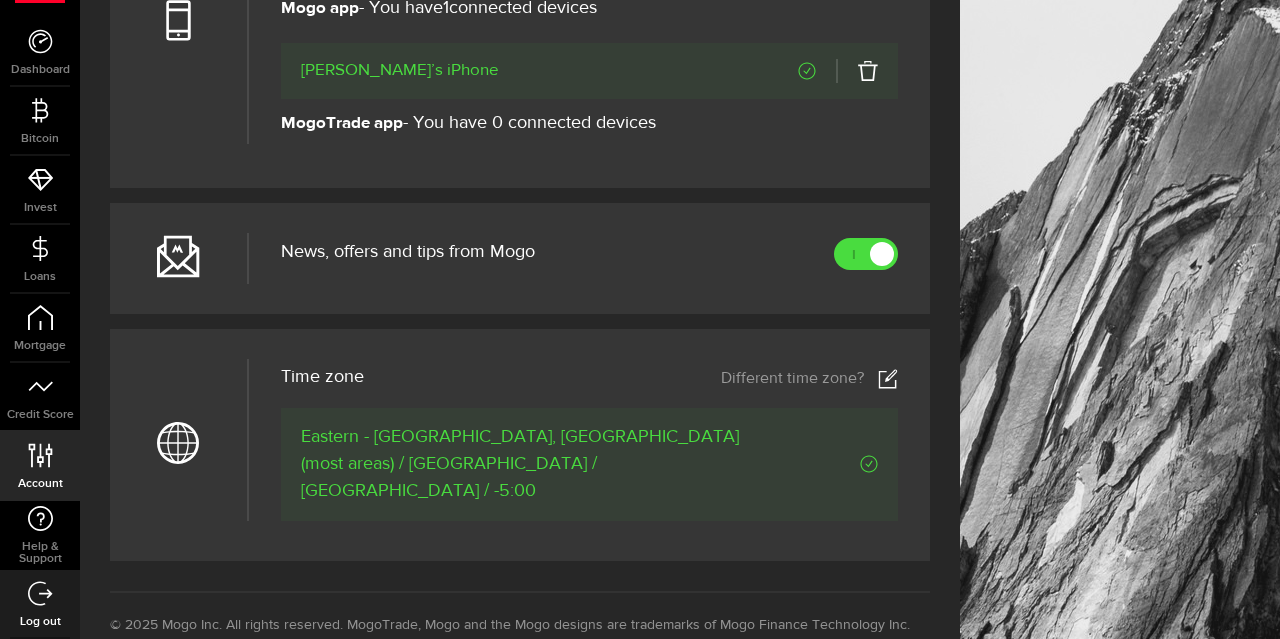 click 